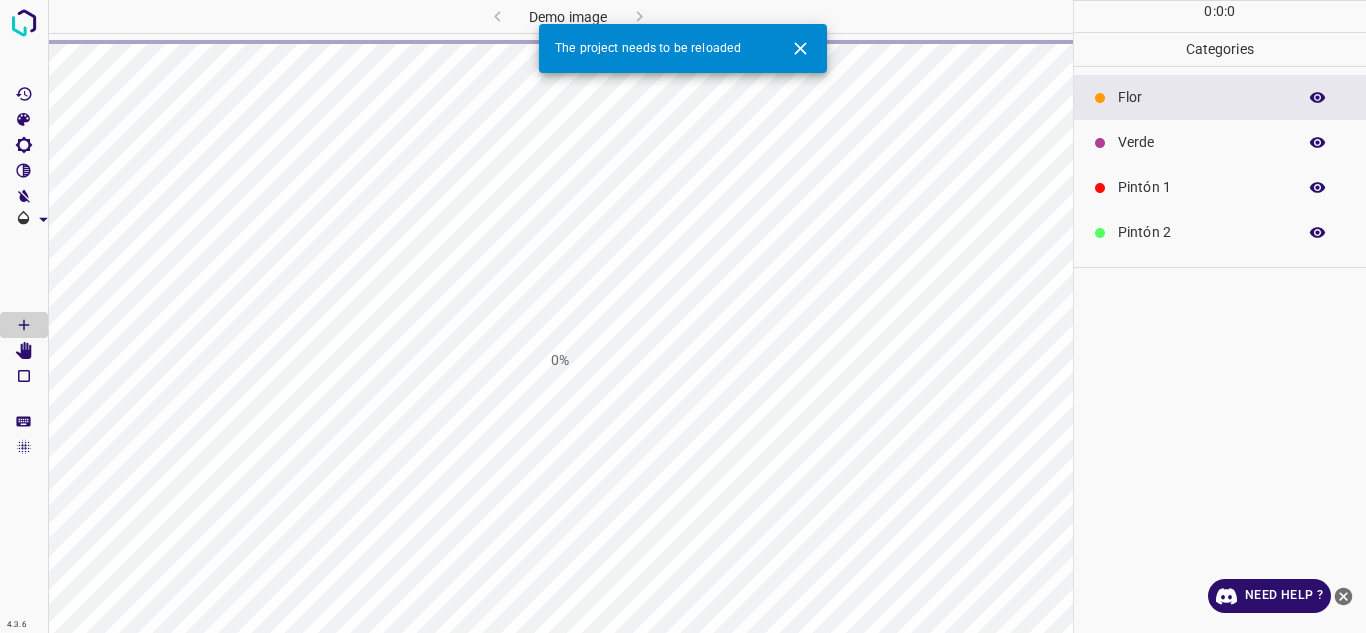 scroll, scrollTop: 0, scrollLeft: 0, axis: both 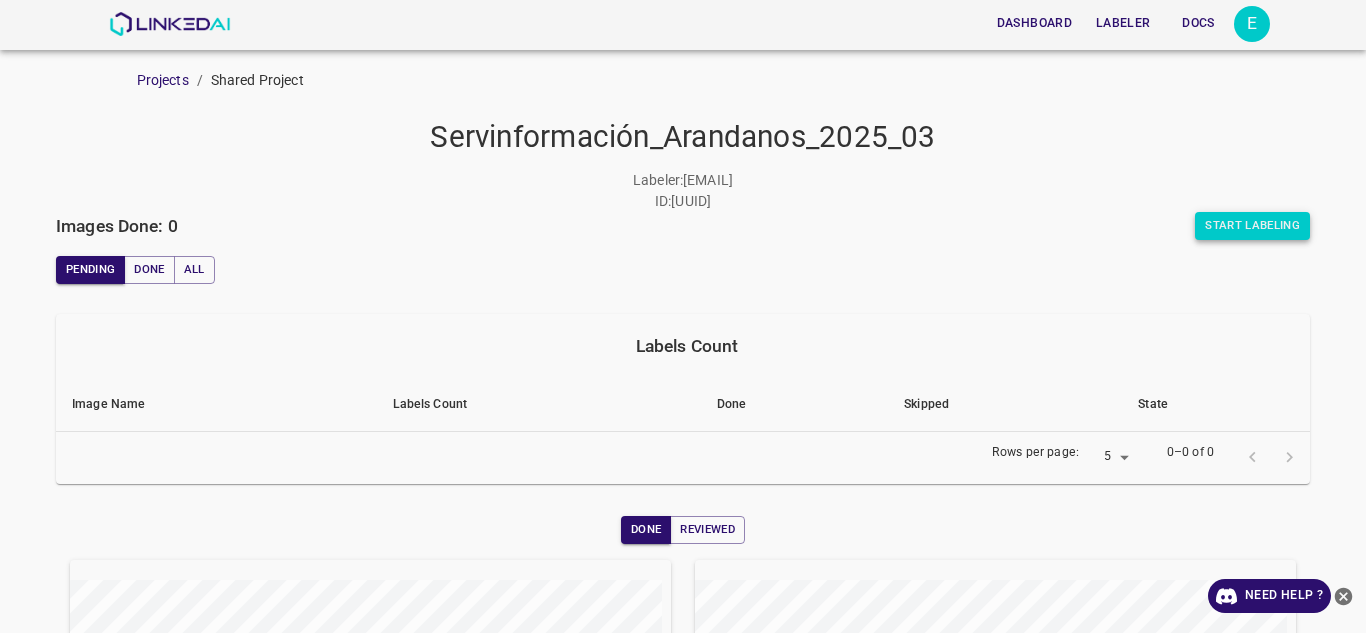 click on "Start Labeling" at bounding box center (1252, 226) 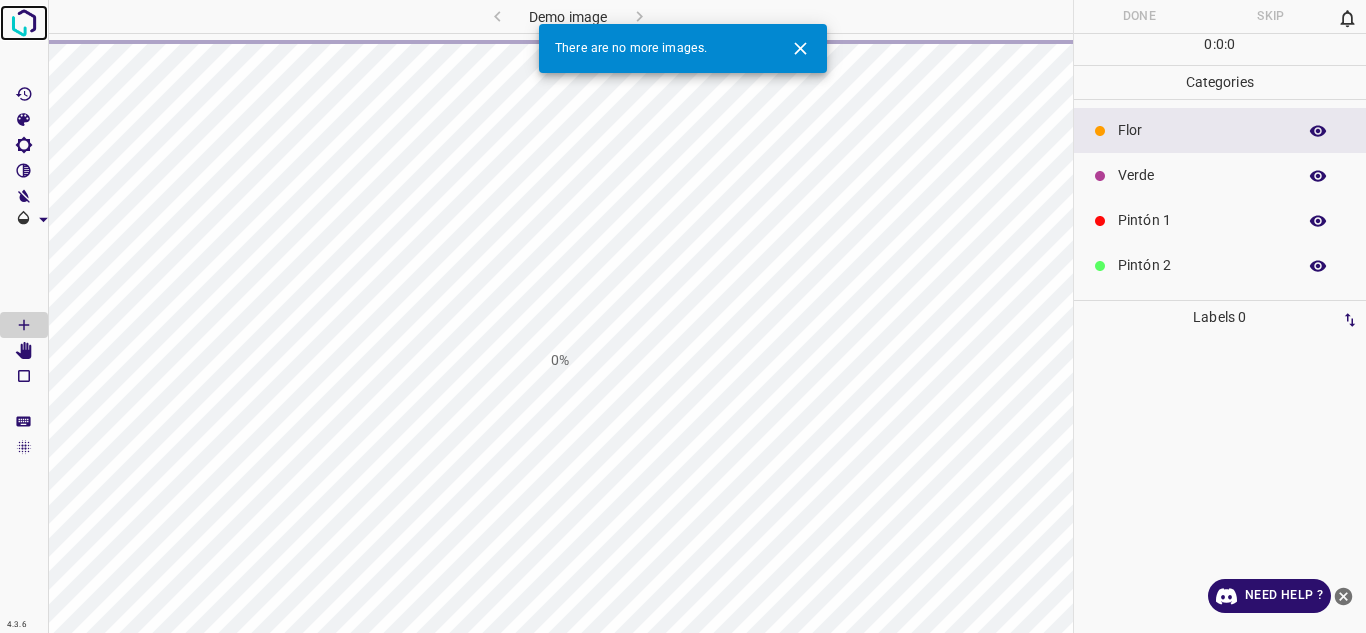 click at bounding box center [24, 23] 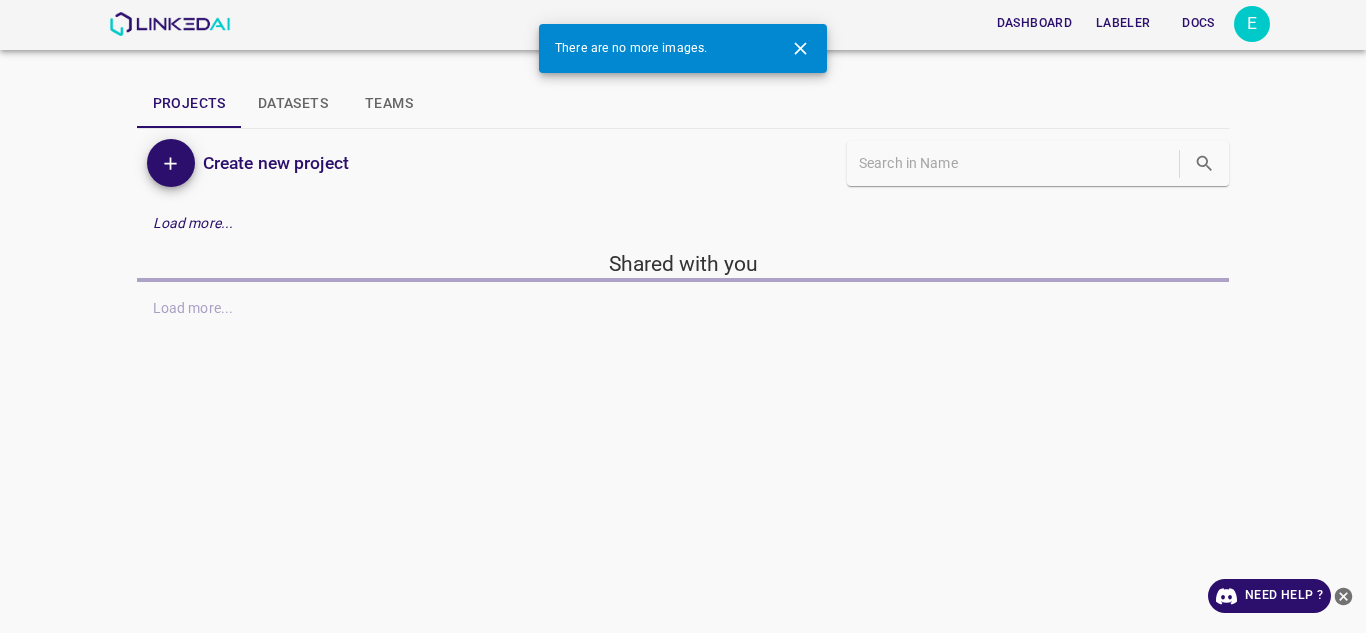 click at bounding box center [800, 48] 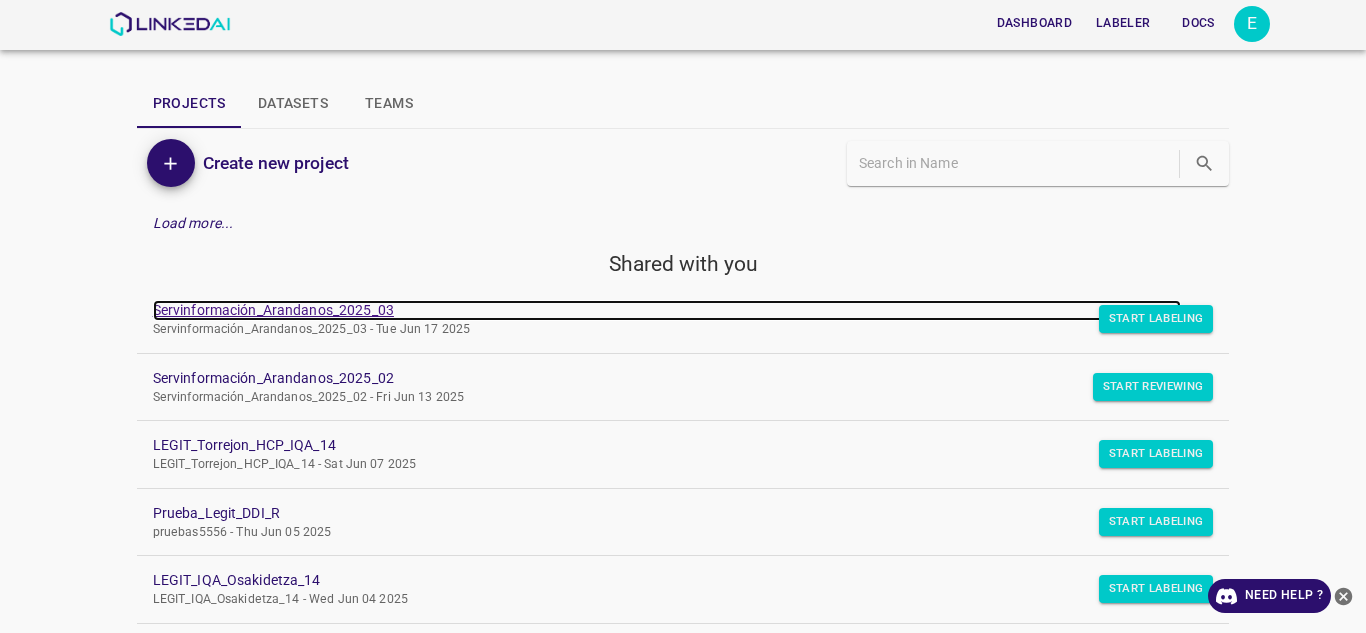 click on "Servinformación_Arandanos_2025_03" at bounding box center (667, 310) 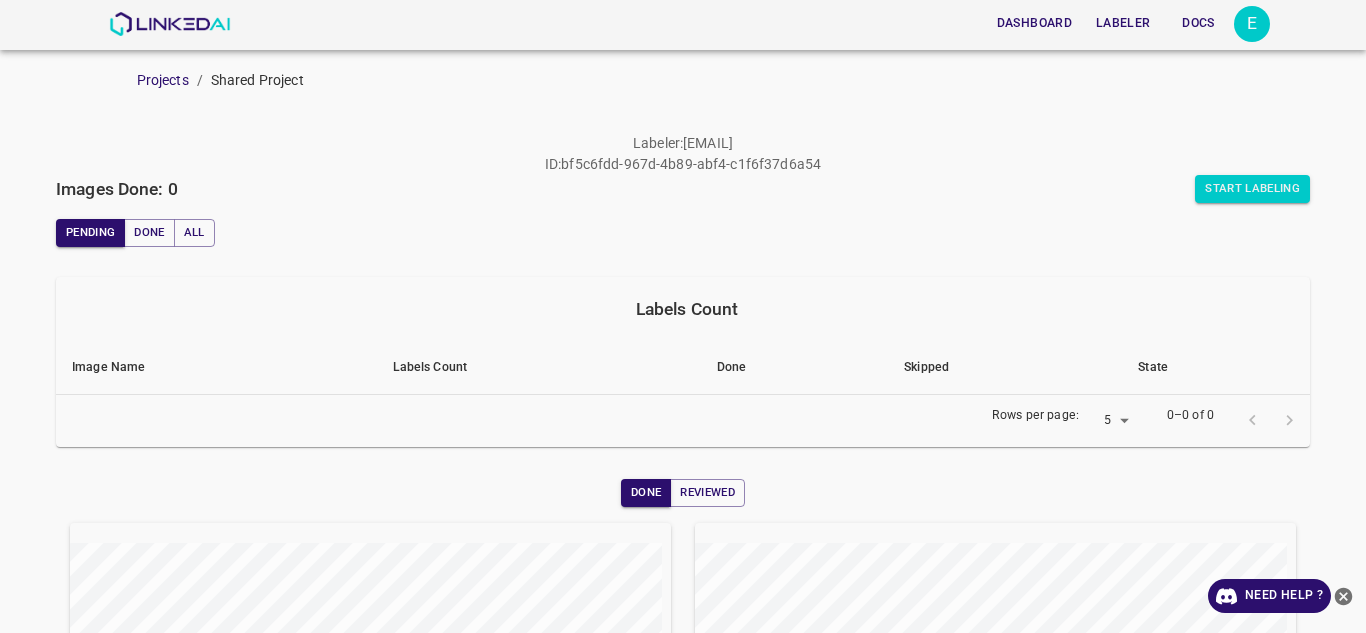 scroll, scrollTop: 0, scrollLeft: 0, axis: both 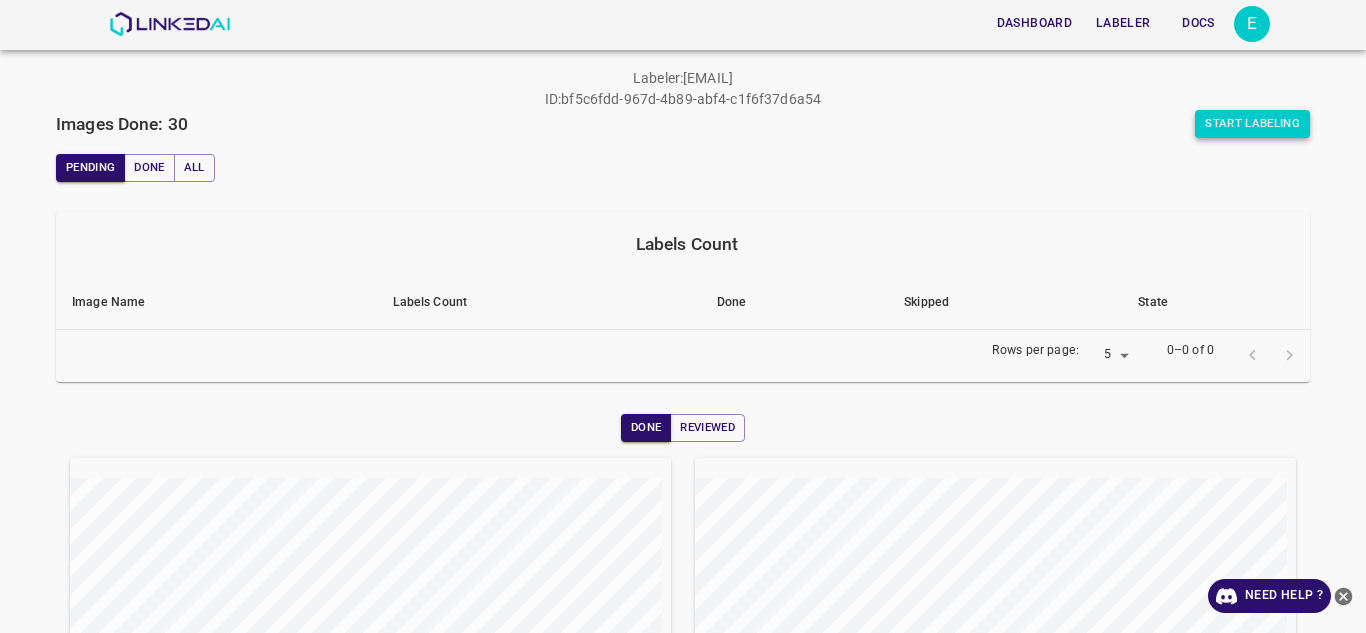 click on "Start Labeling" at bounding box center (1252, 124) 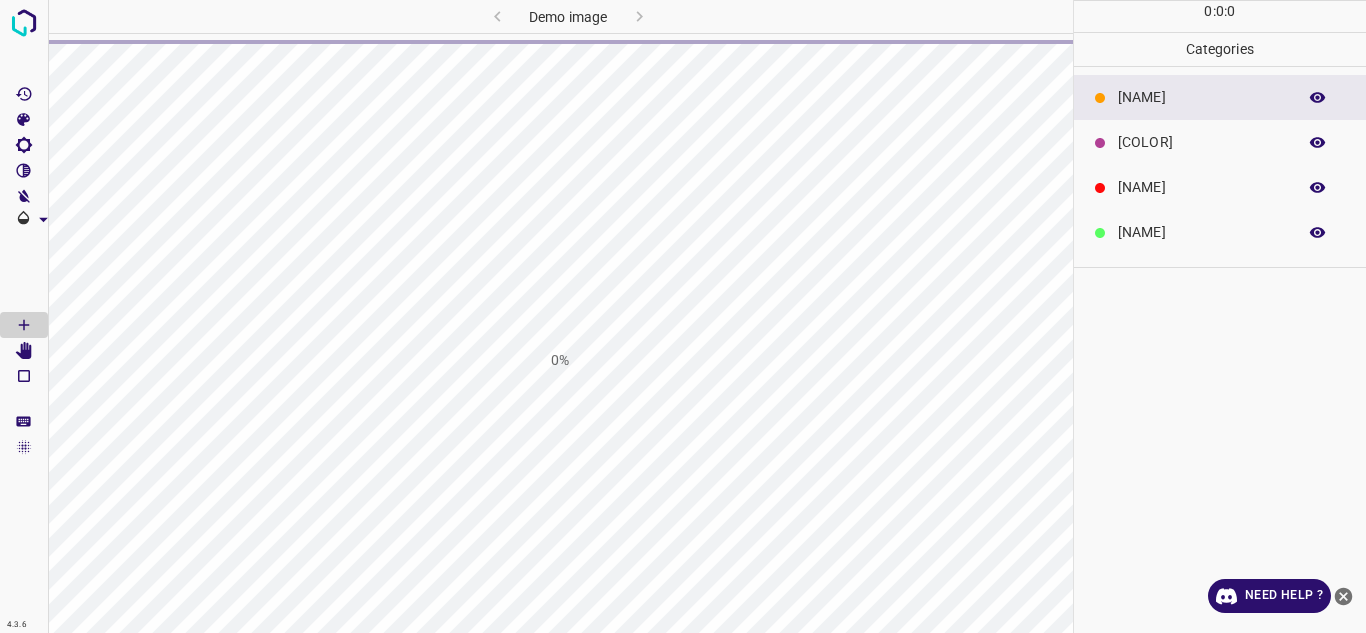 scroll, scrollTop: 0, scrollLeft: 0, axis: both 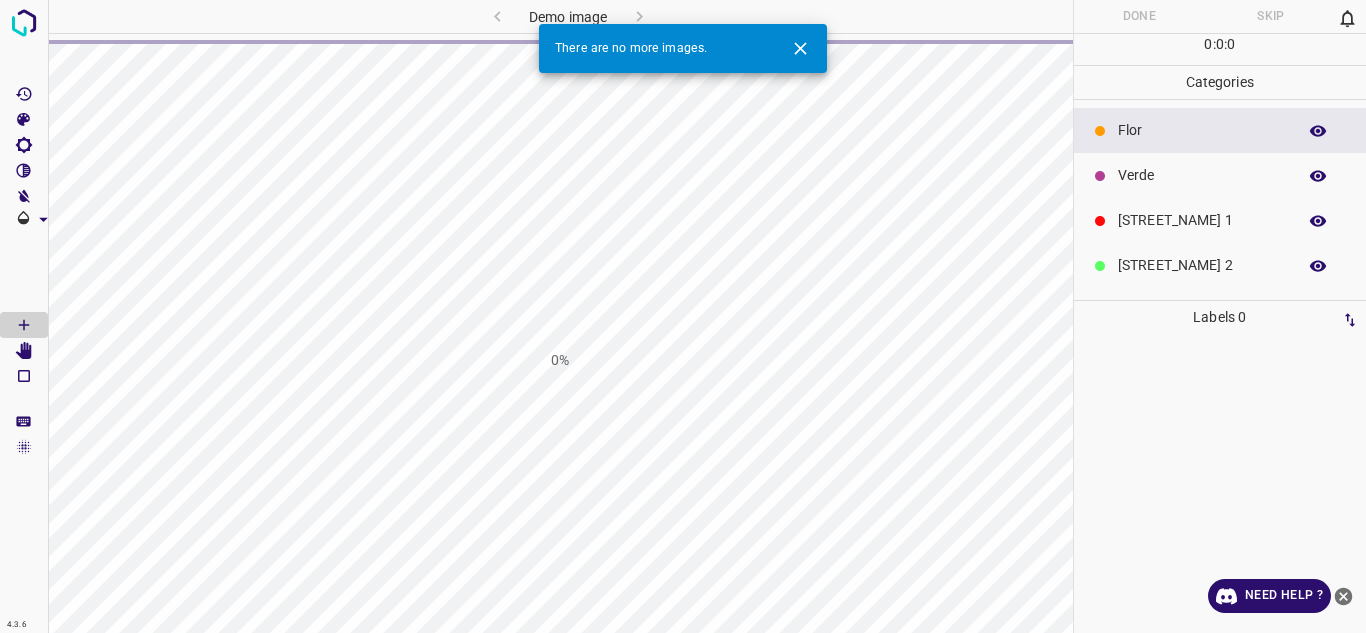 click at bounding box center (1344, 596) 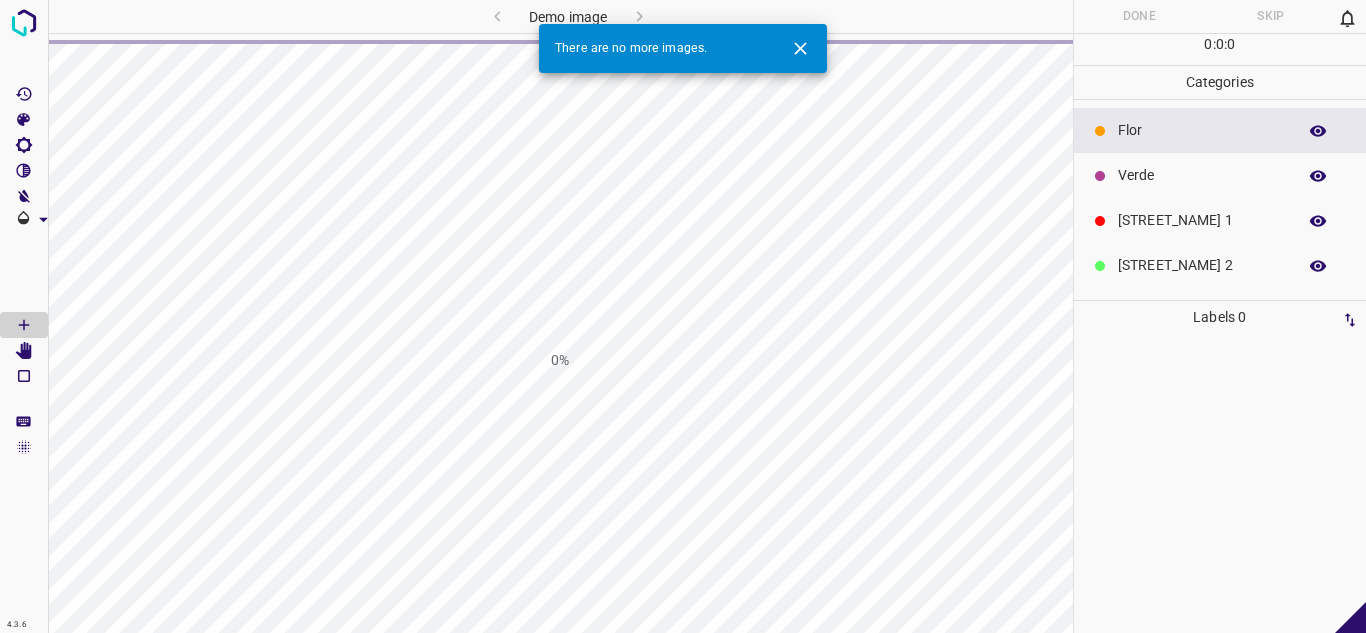 click at bounding box center [800, 48] 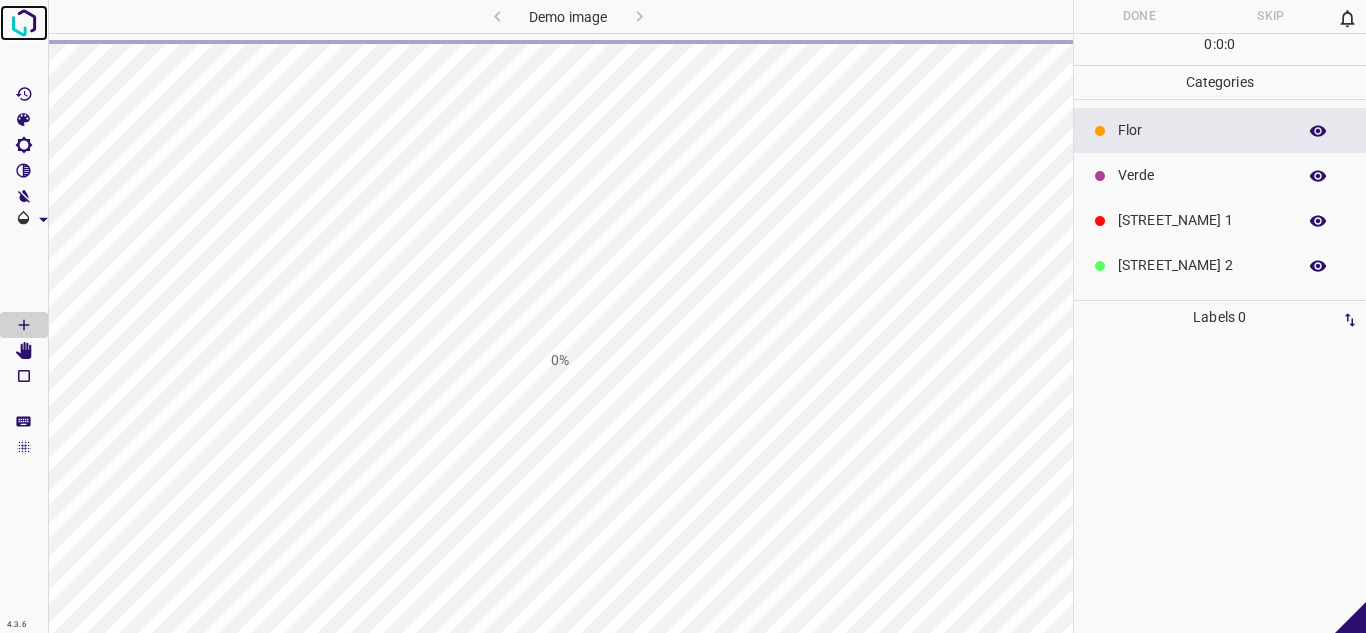 click at bounding box center [24, 23] 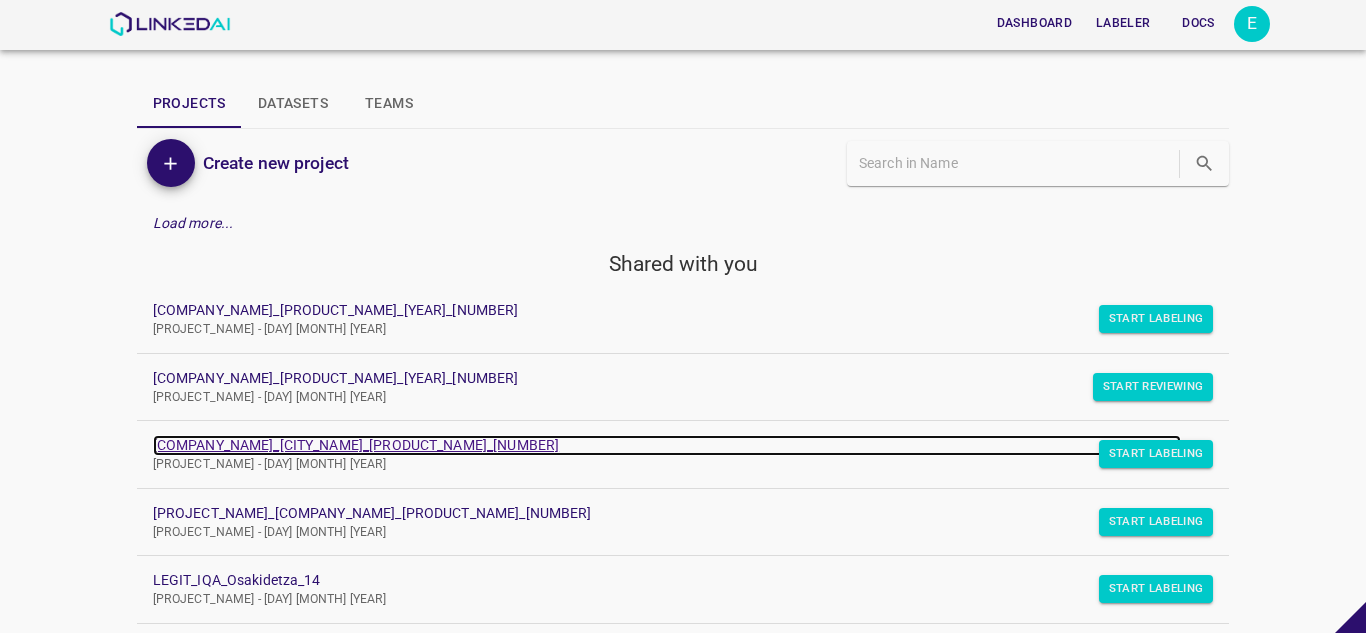 click on "[PROJECT_NAME]" at bounding box center (667, 445) 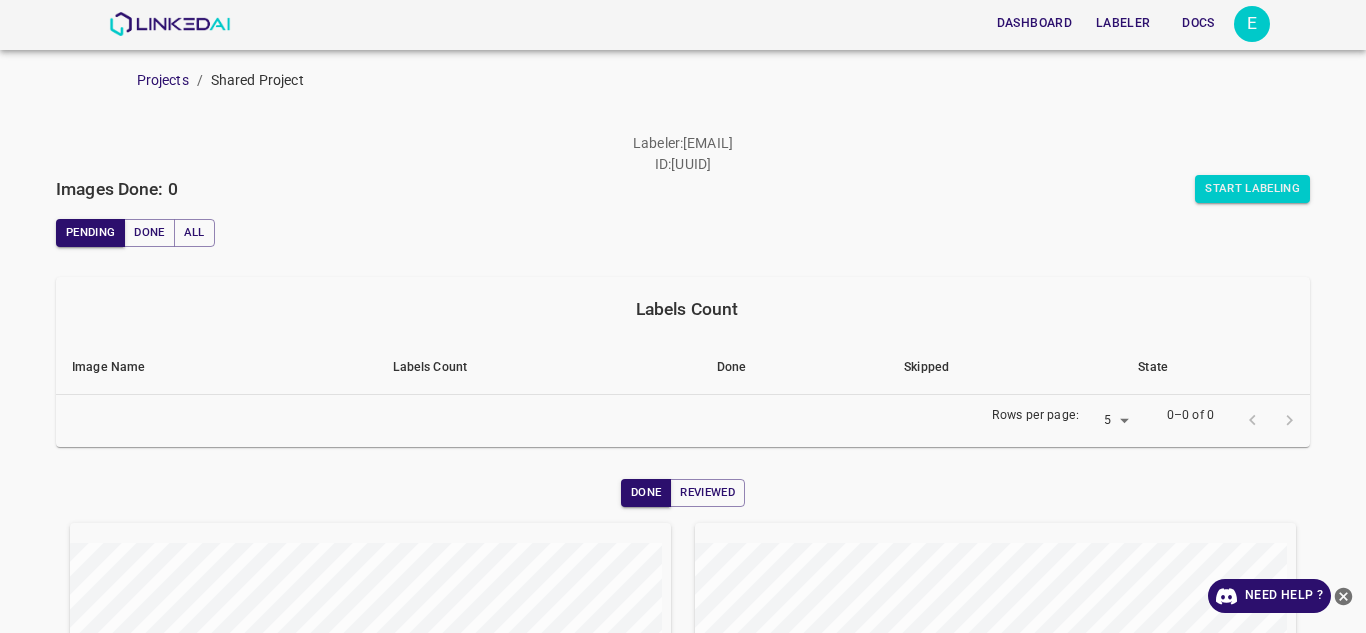 scroll, scrollTop: 0, scrollLeft: 0, axis: both 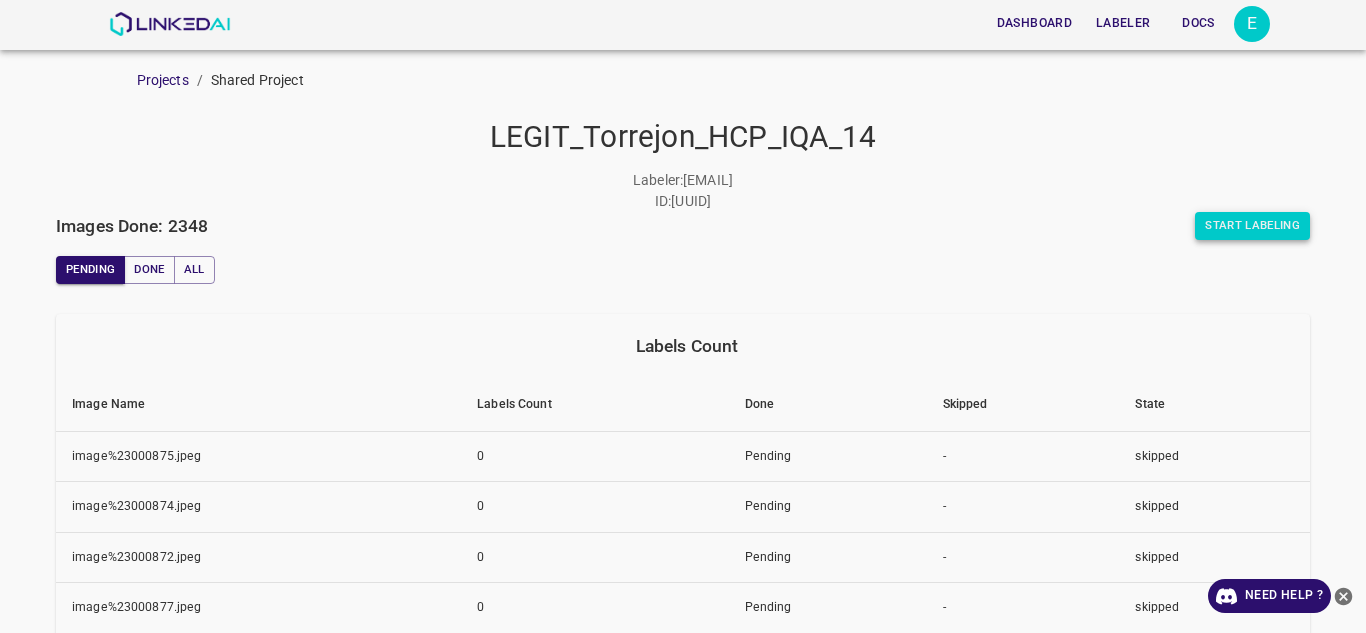 click on "Start Labeling" at bounding box center (1252, 226) 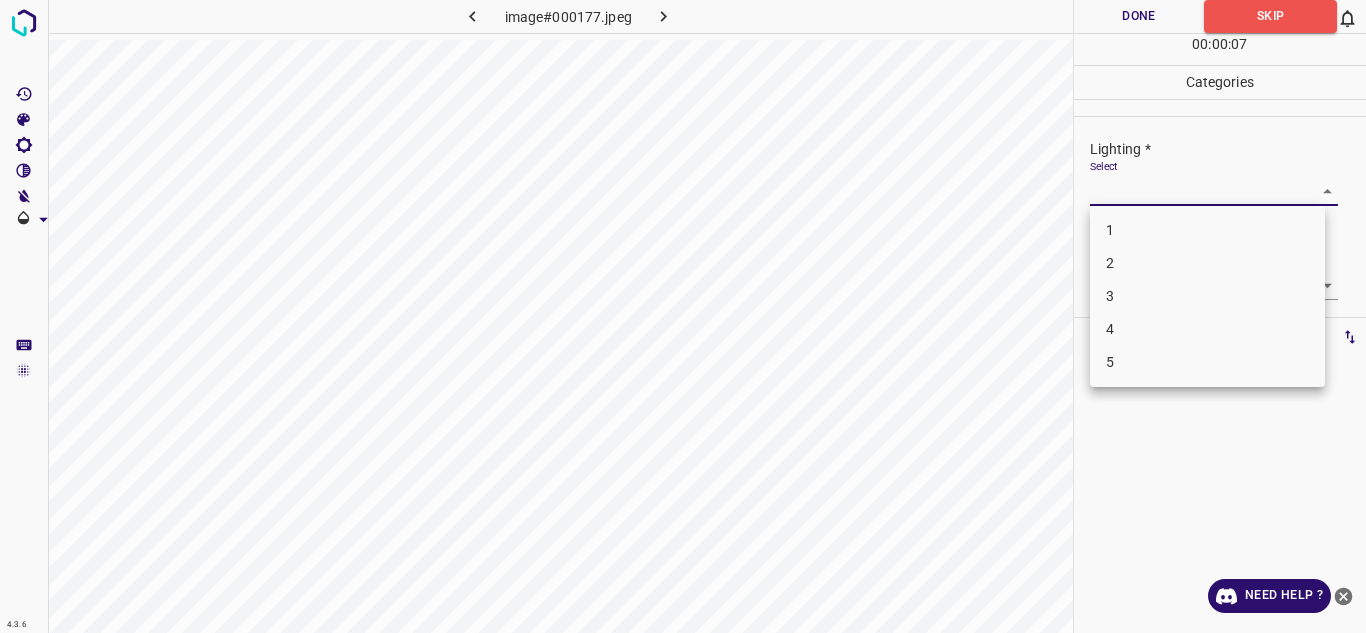 click on "4.3.6  image#000177.jpeg Done Skip 0 00   : 00   : 07   Categories Lighting *  Select ​ Focus *  Select ​ Overall *  Select ​ Labels   0 Categories 1 Lighting 2 Focus 3 Overall Tools Space Change between modes (Draw & Edit) I Auto labeling R Restore zoom M Zoom in N Zoom out Delete Delete selecte label Filters Z Restore filters X Saturation filter C Brightness filter V Contrast filter B Gray scale filter General O Download Need Help ? - Text - Hide - Delete 1 2 3 4 5" at bounding box center [683, 316] 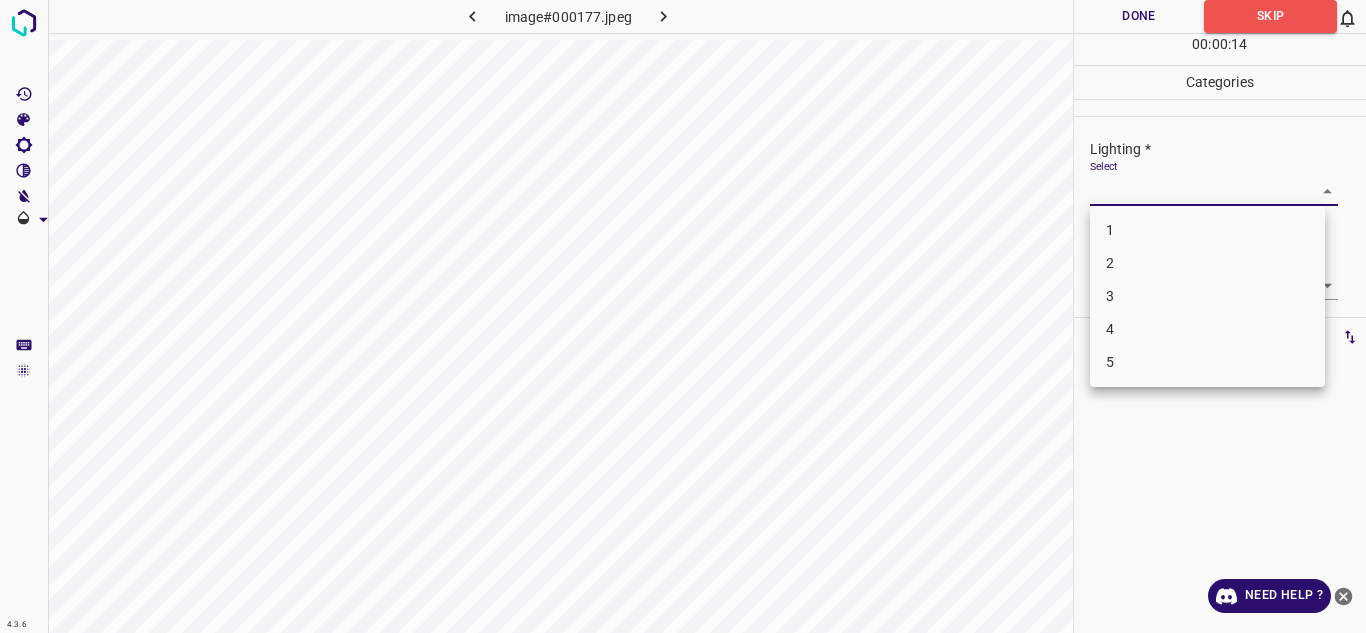 click on "4" at bounding box center [1207, 329] 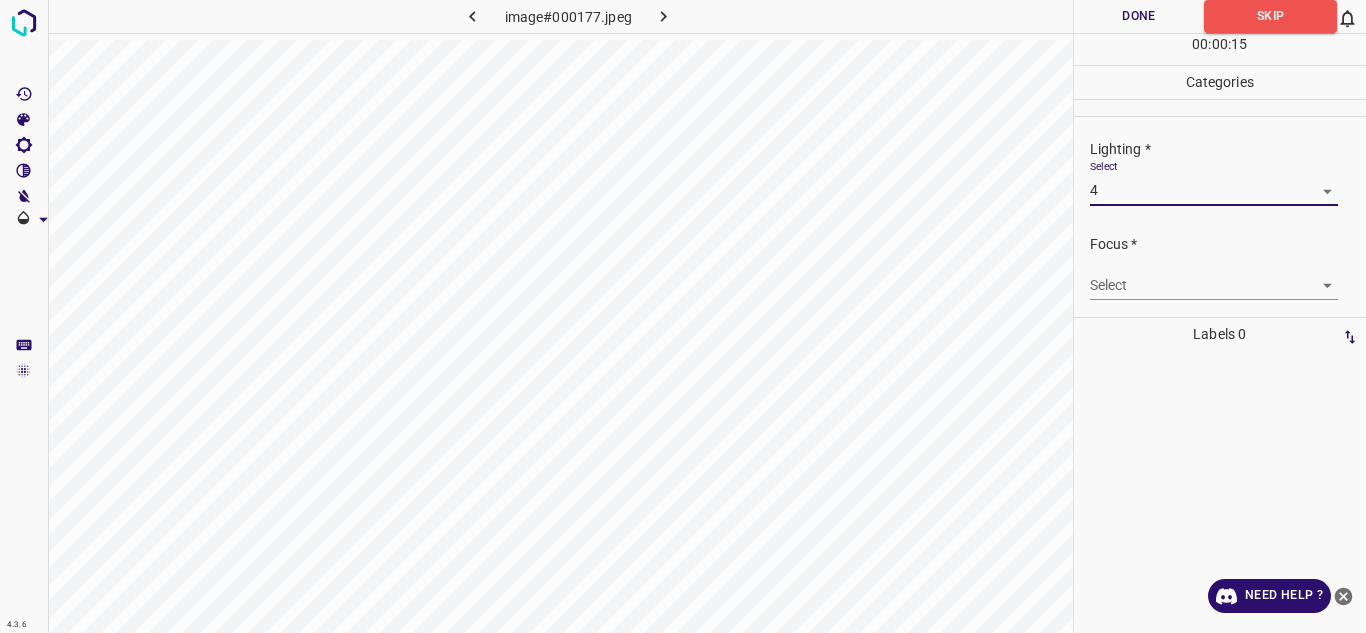click on "4.3.6  image#000177.jpeg Done Skip 0 00   : 00   : 15   Categories Lighting *  Select 4 4 Focus *  Select ​ Overall *  Select ​ Labels   0 Categories 1 Lighting 2 Focus 3 Overall Tools Space Change between modes (Draw & Edit) I Auto labeling R Restore zoom M Zoom in N Zoom out Delete Delete selecte label Filters Z Restore filters X Saturation filter C Brightness filter V Contrast filter B Gray scale filter General O Download Need Help ? - Text - Hide - Delete" at bounding box center [683, 316] 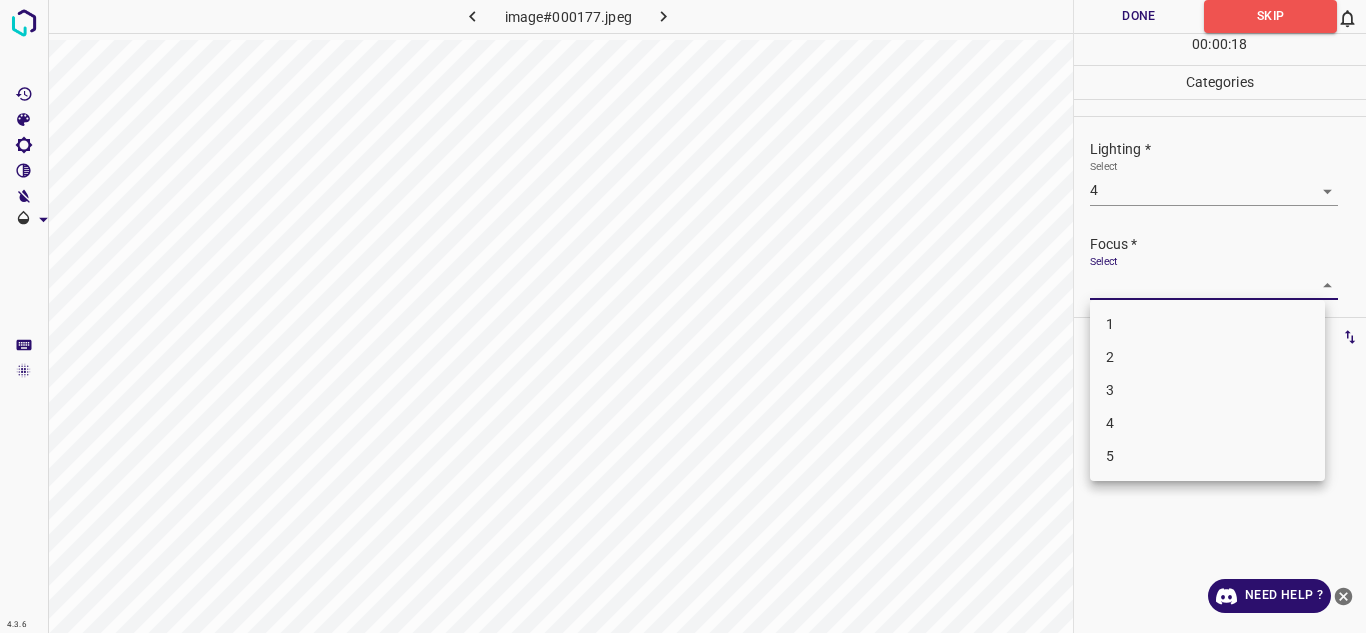 click on "4" at bounding box center (1207, 423) 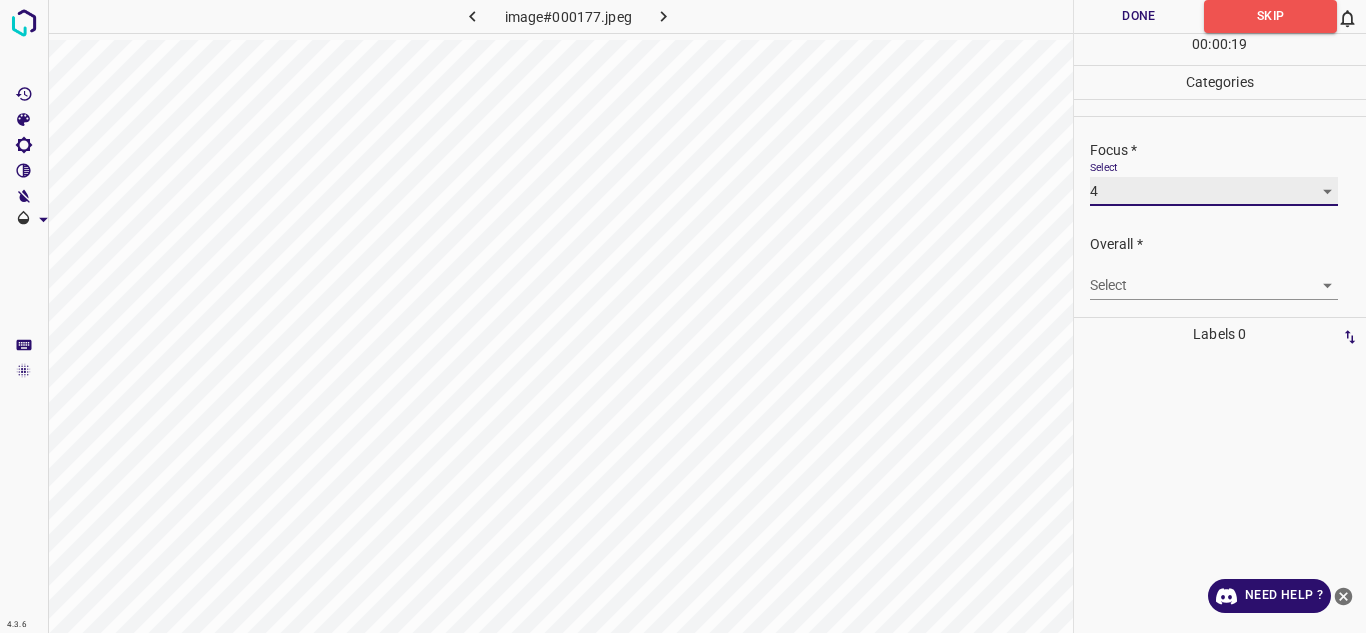 scroll, scrollTop: 98, scrollLeft: 0, axis: vertical 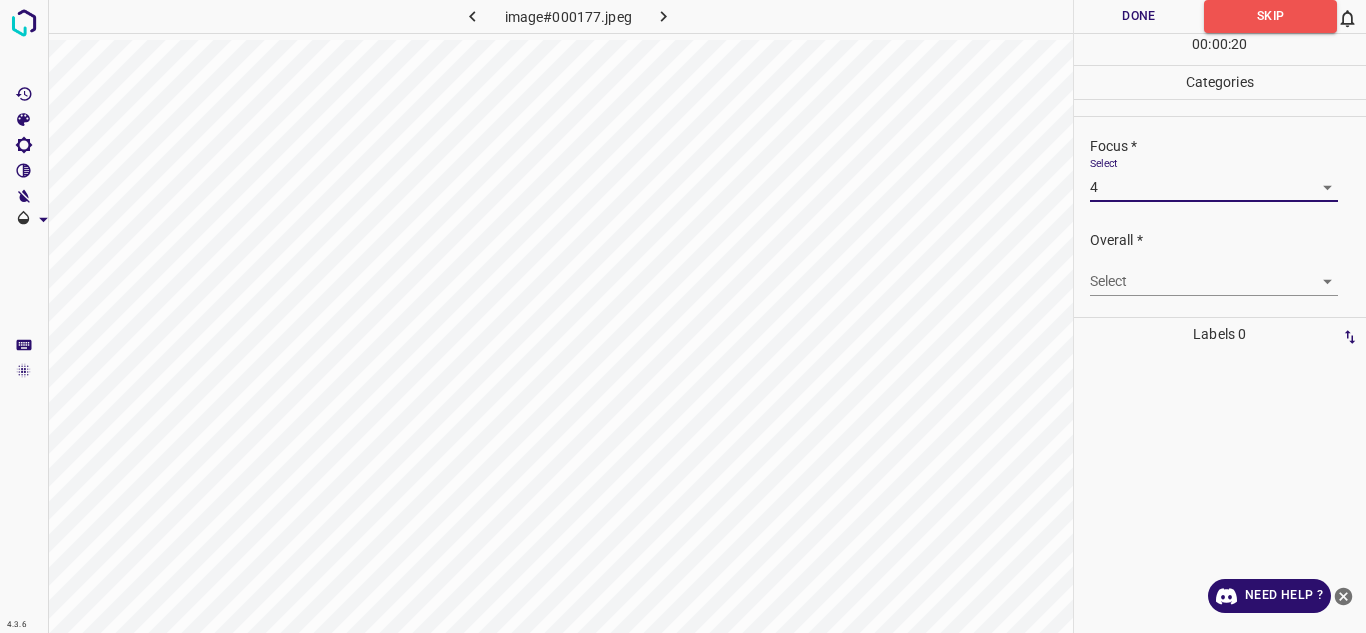 click on "4.3.6  image#000177.jpeg Done Skip 0 00   : 00   : 20   Categories Lighting *  Select 4 4 Focus *  Select 4 4 Overall *  Select ​ Labels   0 Categories 1 Lighting 2 Focus 3 Overall Tools Space Change between modes (Draw & Edit) I Auto labeling R Restore zoom M Zoom in N Zoom out Delete Delete selecte label Filters Z Restore filters X Saturation filter C Brightness filter V Contrast filter B Gray scale filter General O Download Need Help ? - Text - Hide - Delete" at bounding box center [683, 316] 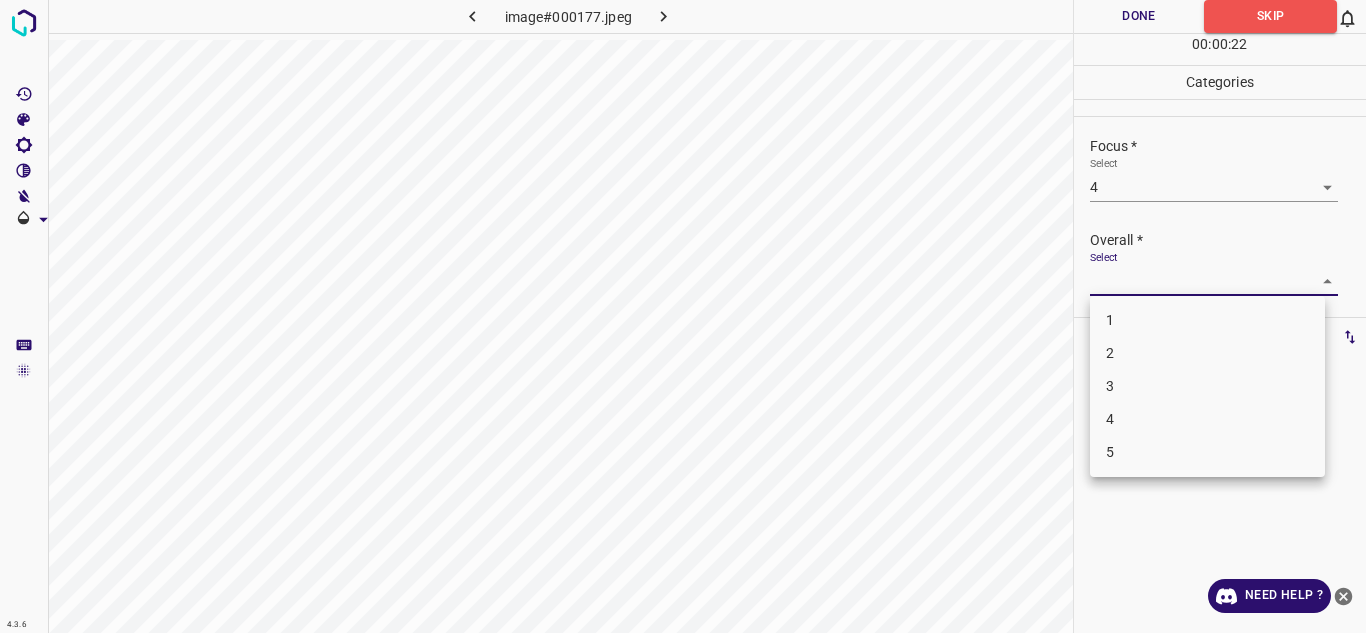 click on "4" at bounding box center [1207, 419] 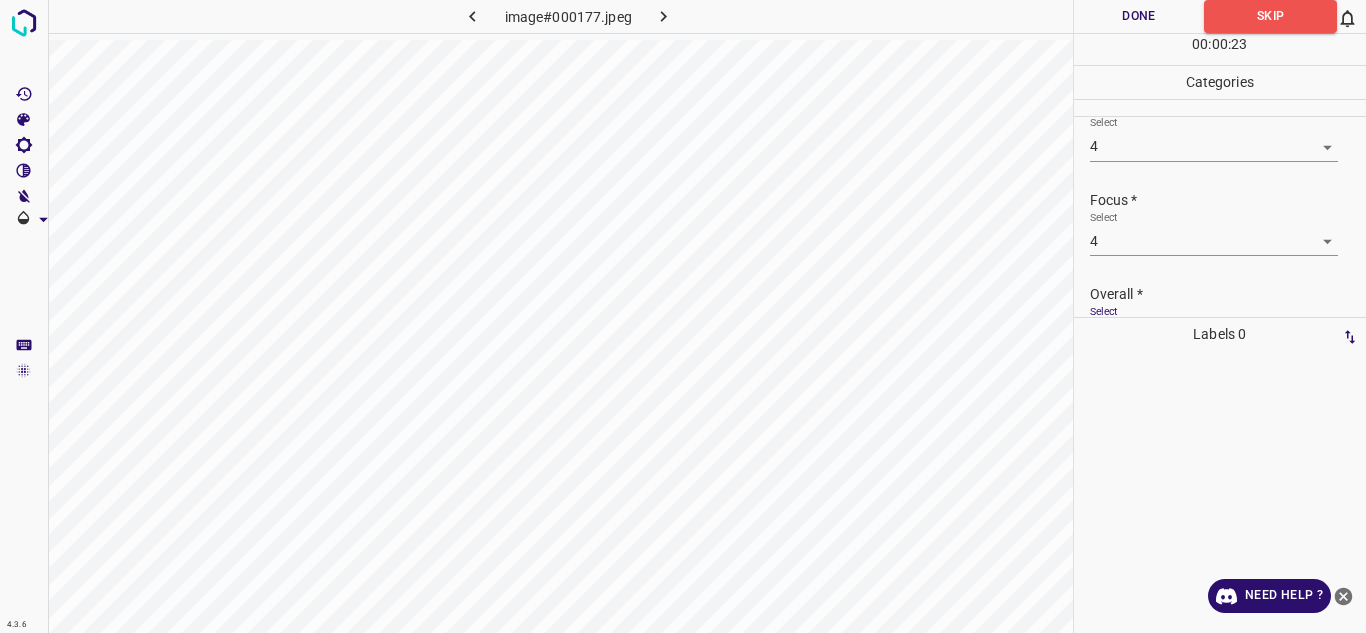 scroll, scrollTop: 0, scrollLeft: 0, axis: both 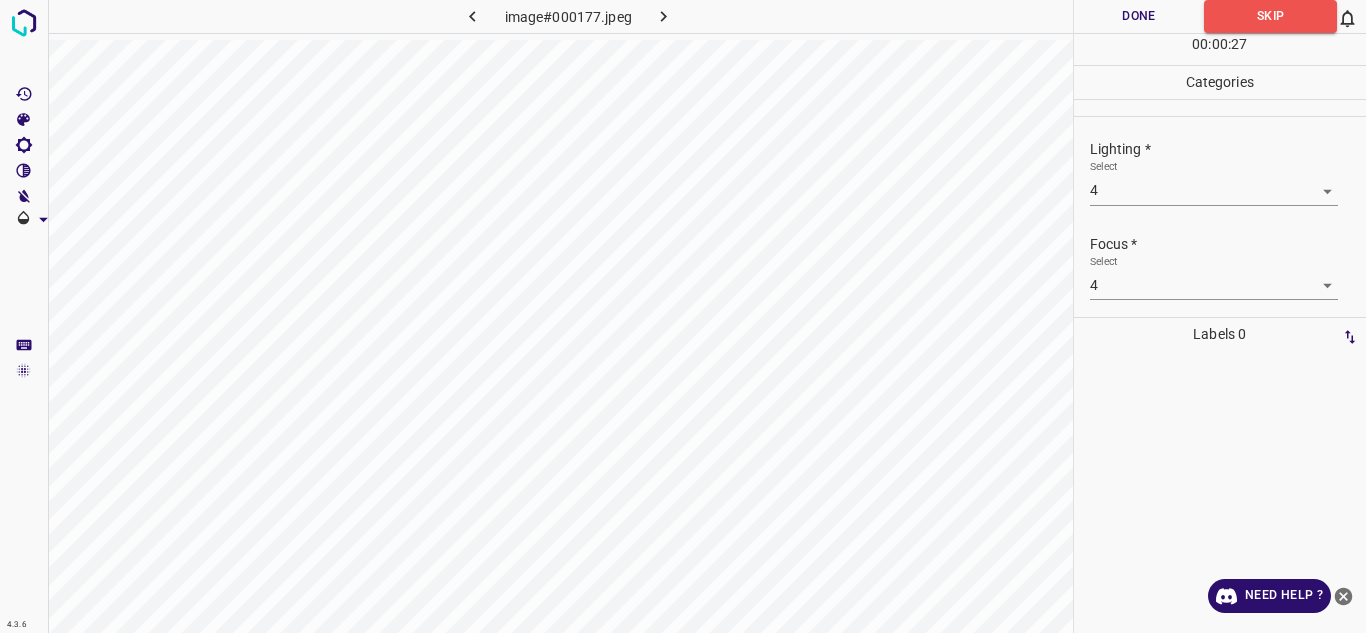 click on "4.3.6  image#000177.jpeg Done Skip 0 00   : 00   : 27   Categories Lighting *  Select 4 4 Focus *  Select 4 4 Overall *  Select 4 4 Labels   0 Categories 1 Lighting 2 Focus 3 Overall Tools Space Change between modes (Draw & Edit) I Auto labeling R Restore zoom M Zoom in N Zoom out Delete Delete selecte label Filters Z Restore filters X Saturation filter C Brightness filter V Contrast filter B Gray scale filter General O Download Need Help ? - Text - Hide - Delete" at bounding box center [683, 316] 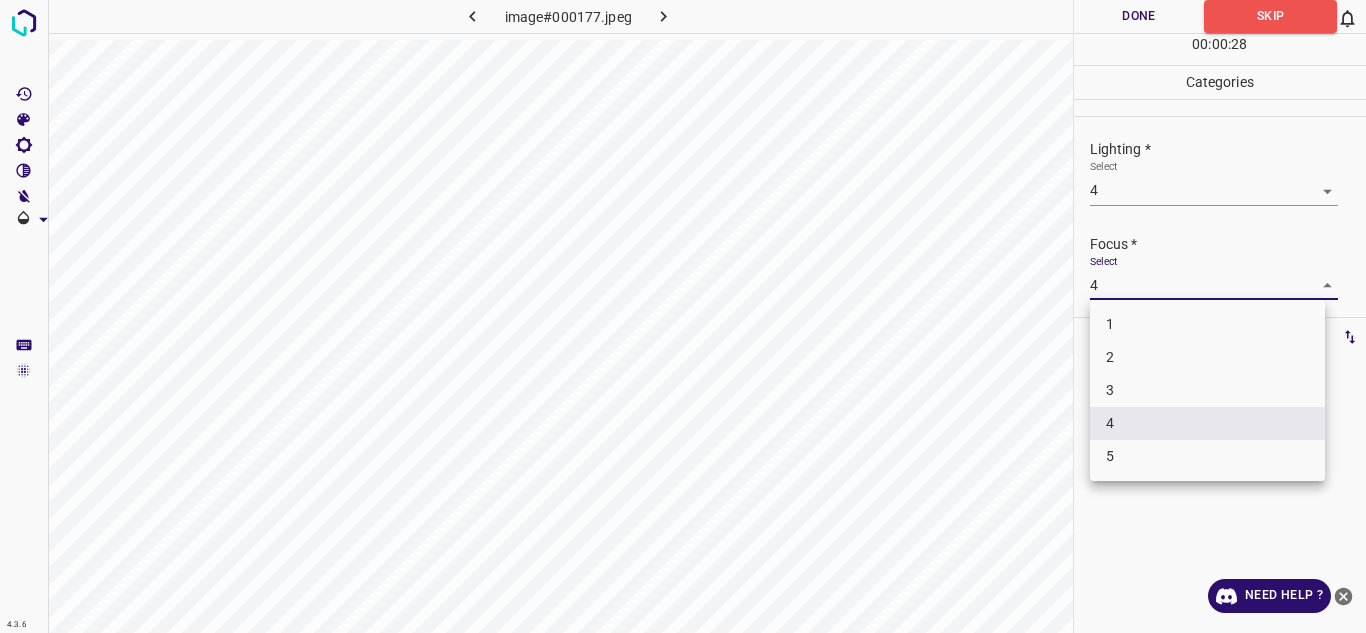 click on "3" at bounding box center (1207, 390) 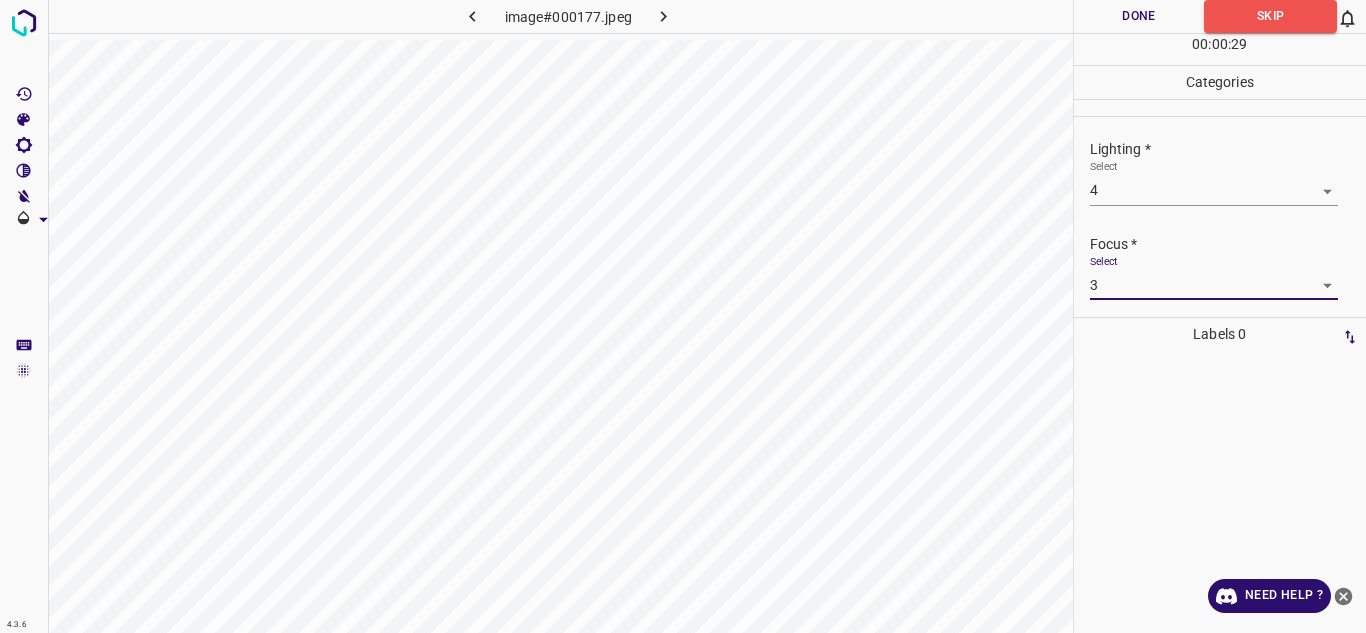 click on "Done" at bounding box center [1139, 16] 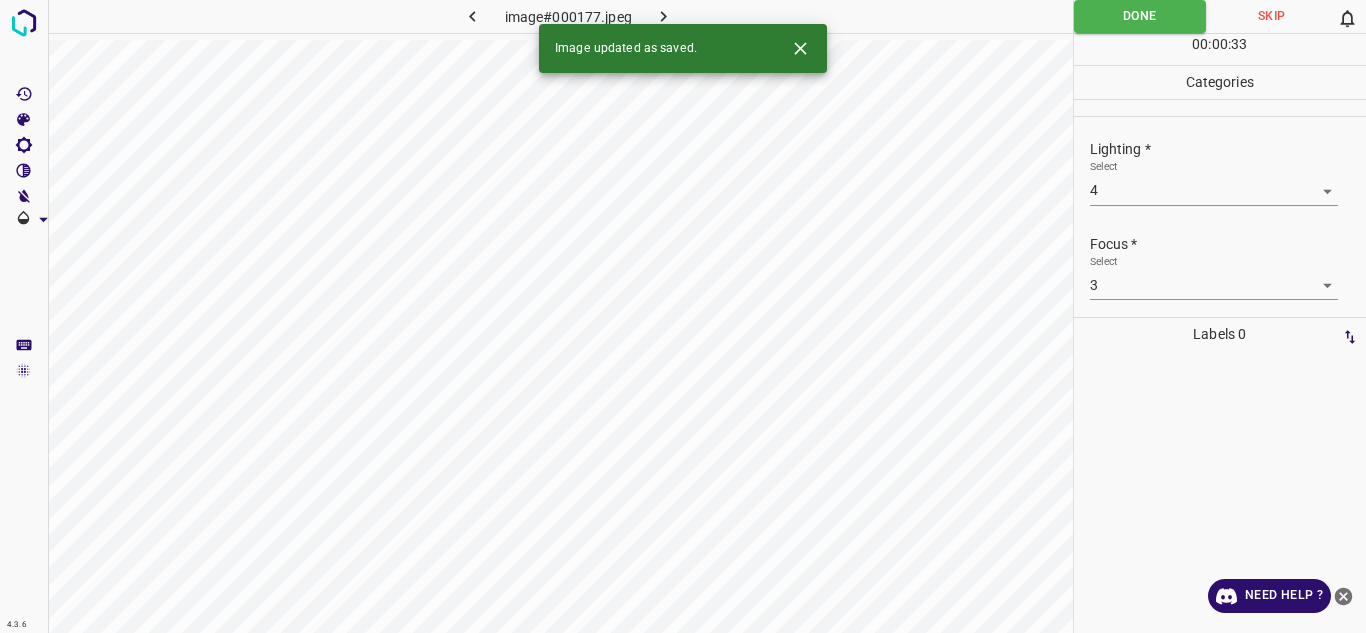 click at bounding box center (664, 16) 